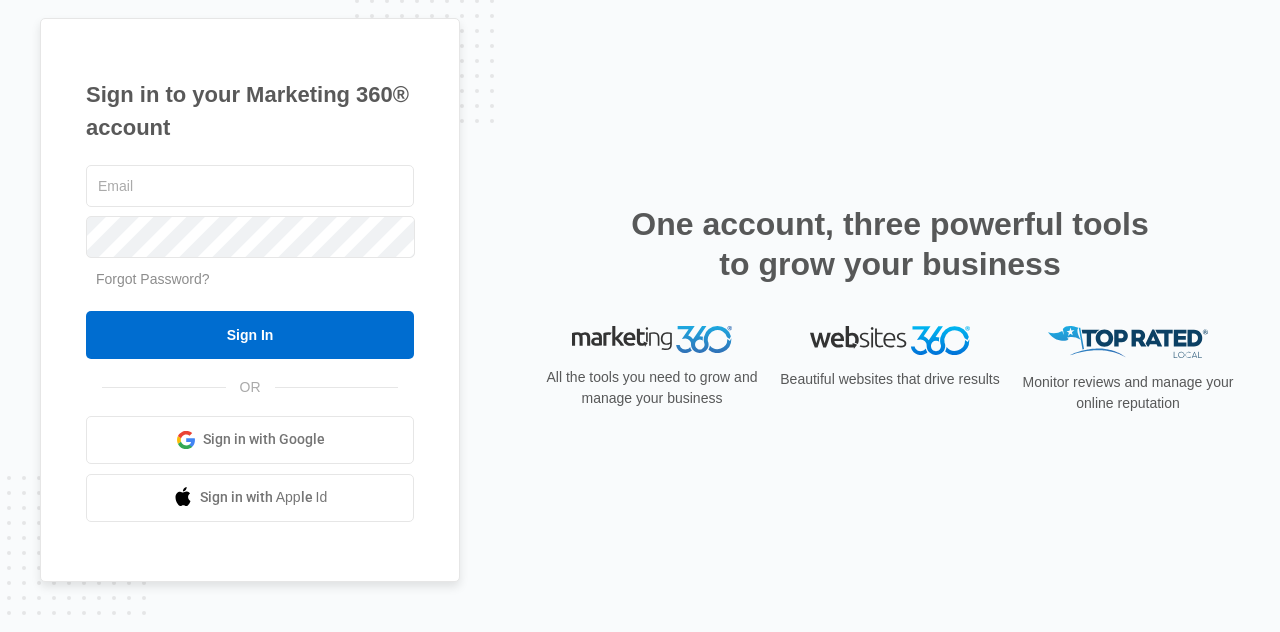 scroll, scrollTop: 0, scrollLeft: 0, axis: both 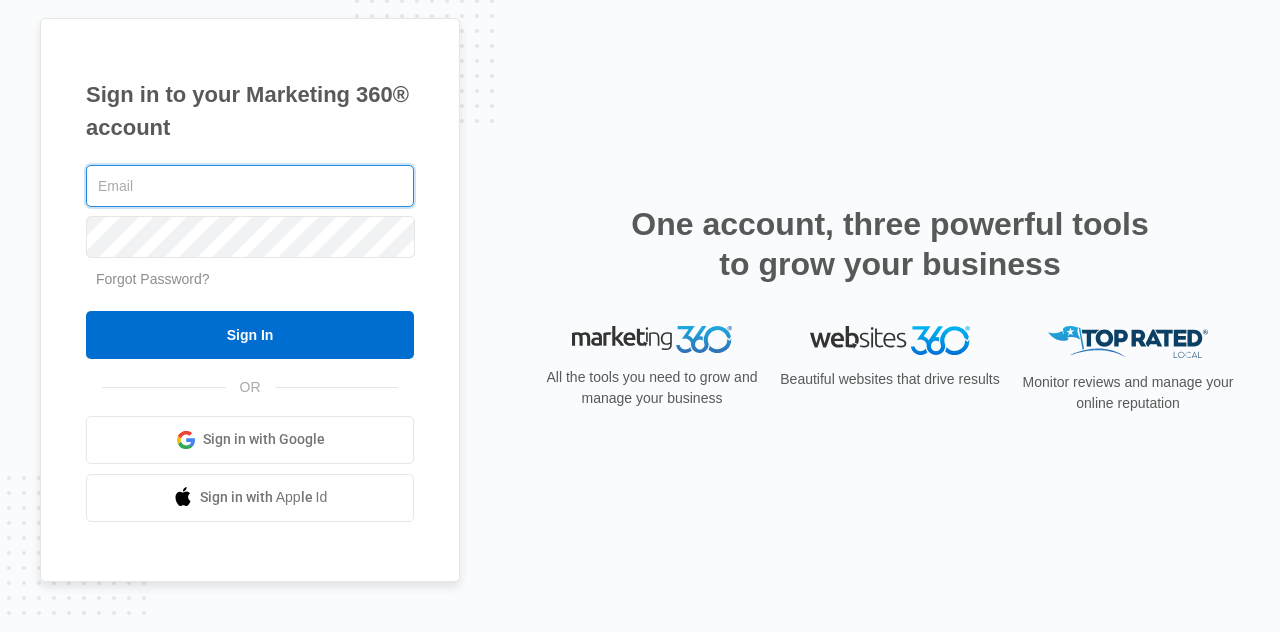 type on "[EMAIL]" 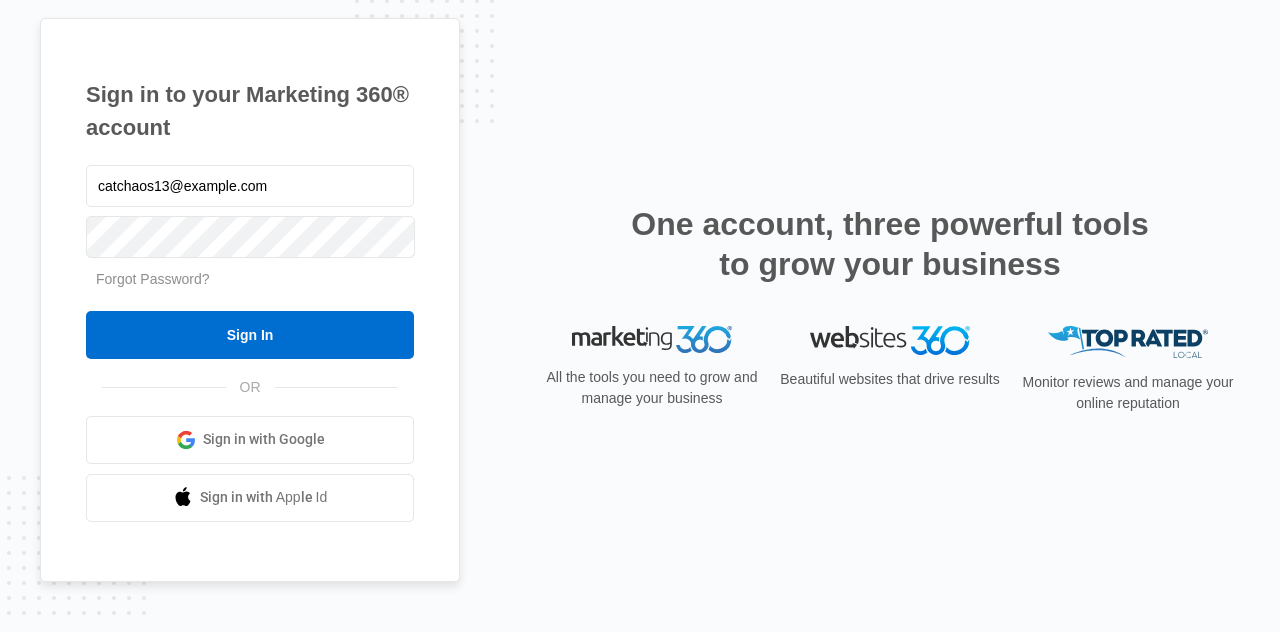 click on "Sign In" at bounding box center (250, 335) 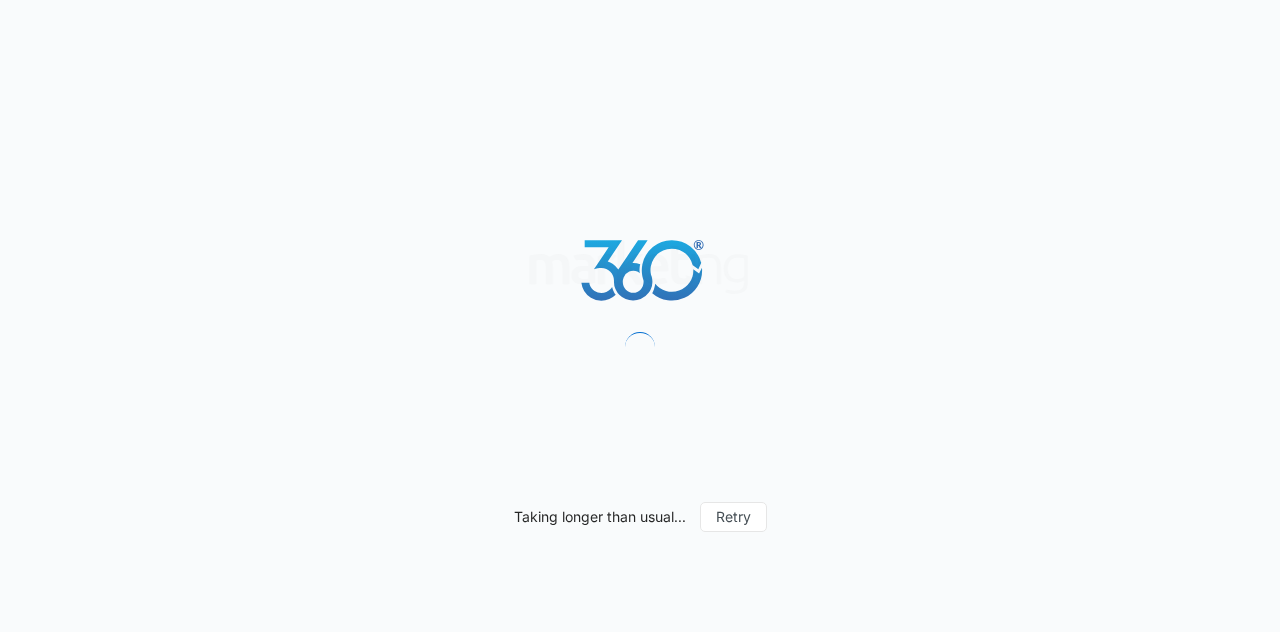 scroll, scrollTop: 0, scrollLeft: 0, axis: both 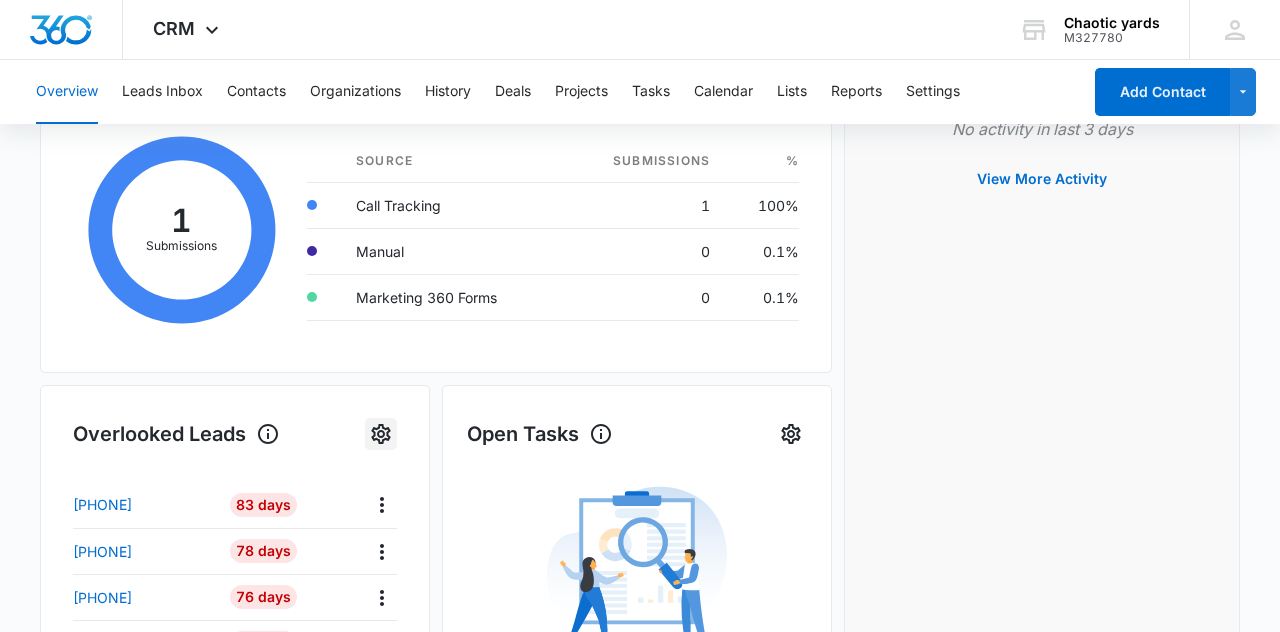 click 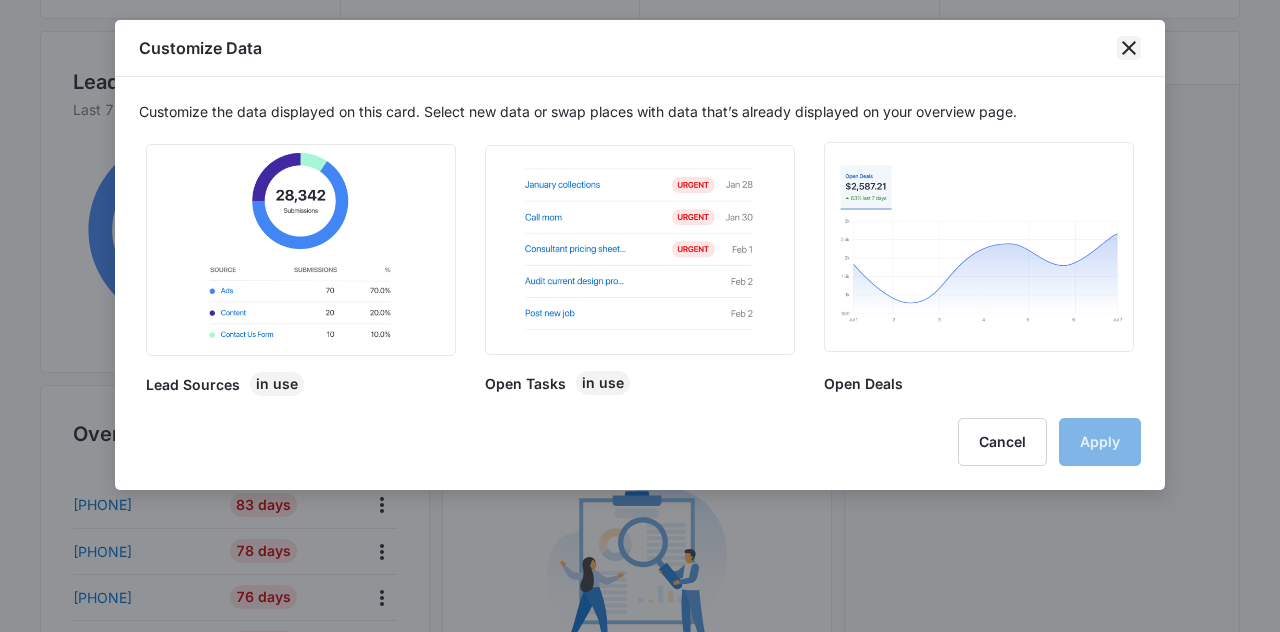 click 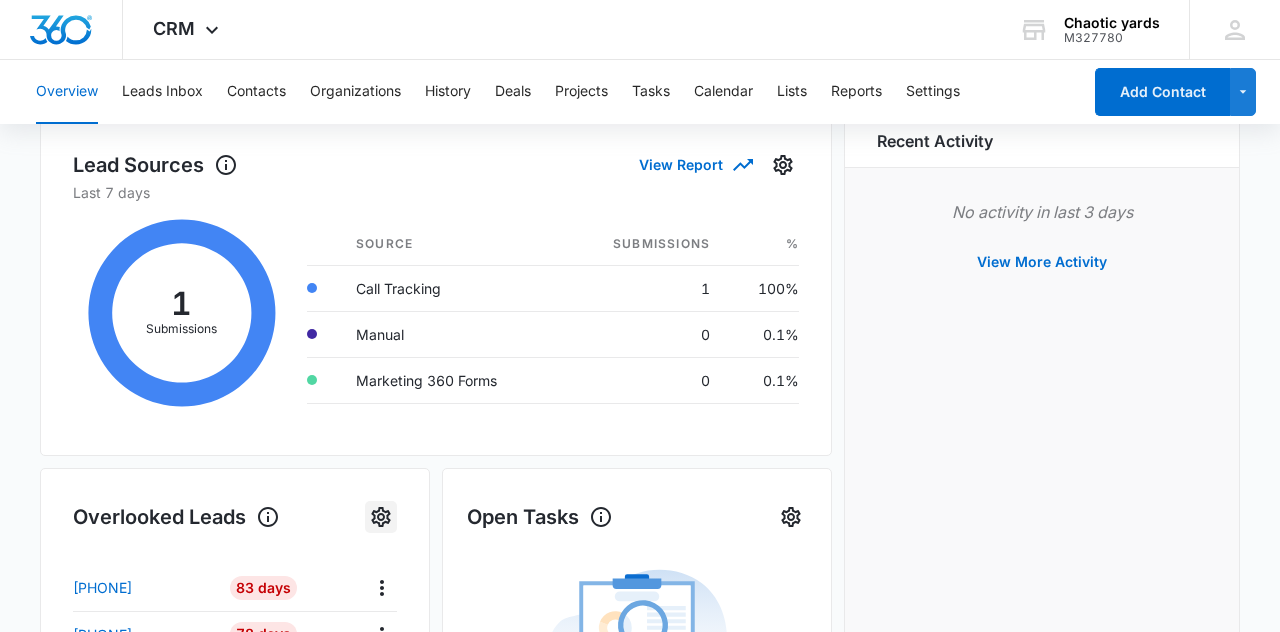 scroll, scrollTop: 0, scrollLeft: 0, axis: both 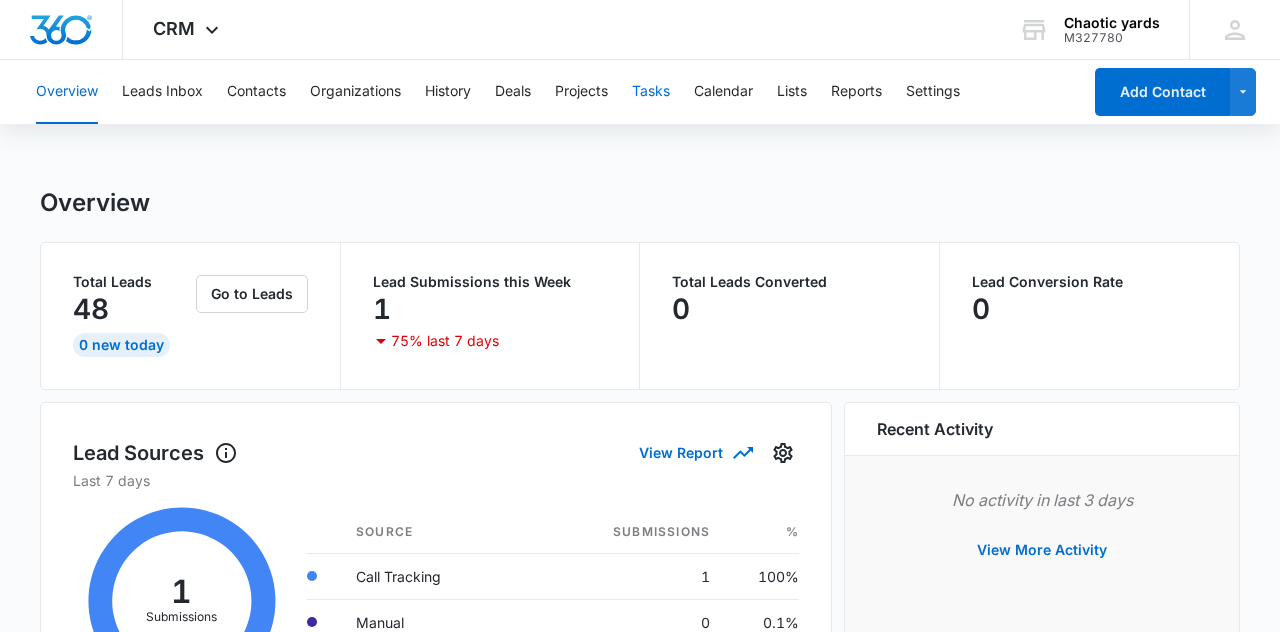 click on "Tasks" at bounding box center (651, 92) 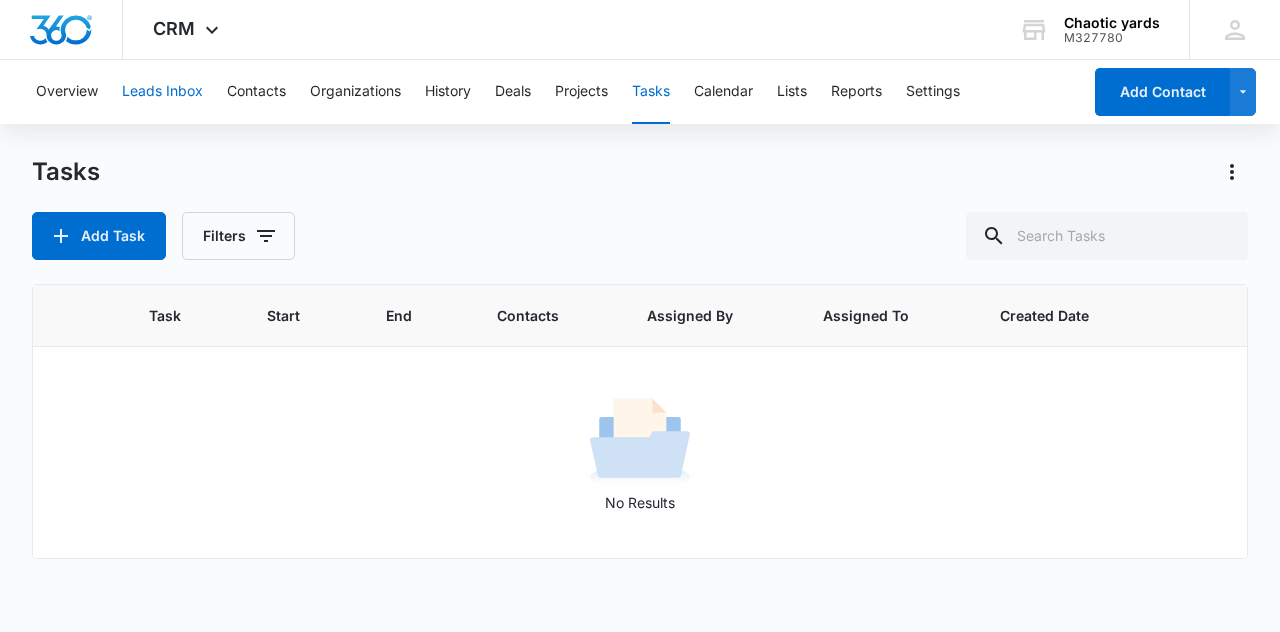 click on "Leads Inbox" at bounding box center [162, 92] 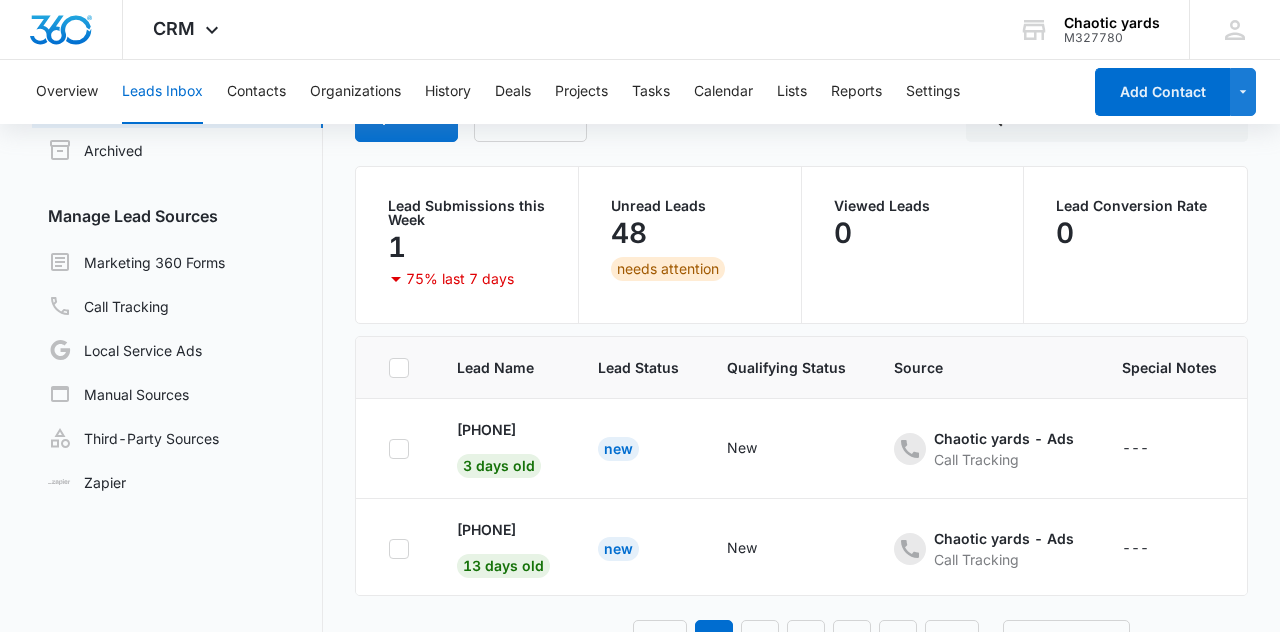 scroll, scrollTop: 118, scrollLeft: 0, axis: vertical 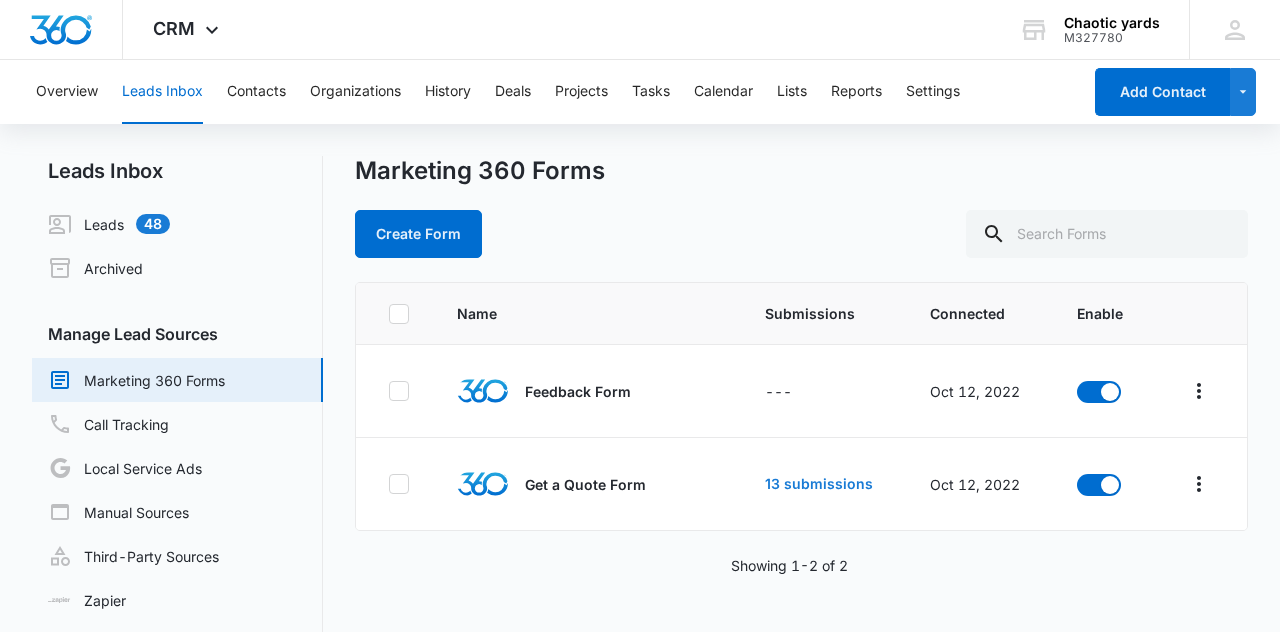 click on "13 submissions" at bounding box center (819, 484) 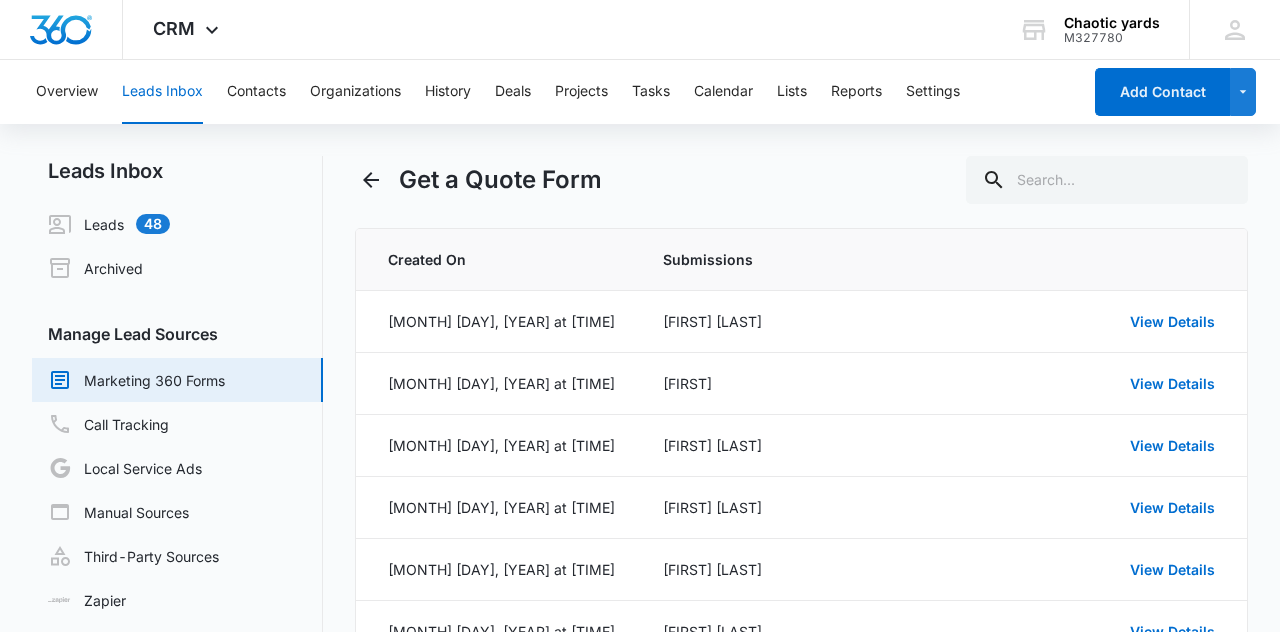 click on "View Details" at bounding box center [1172, 321] 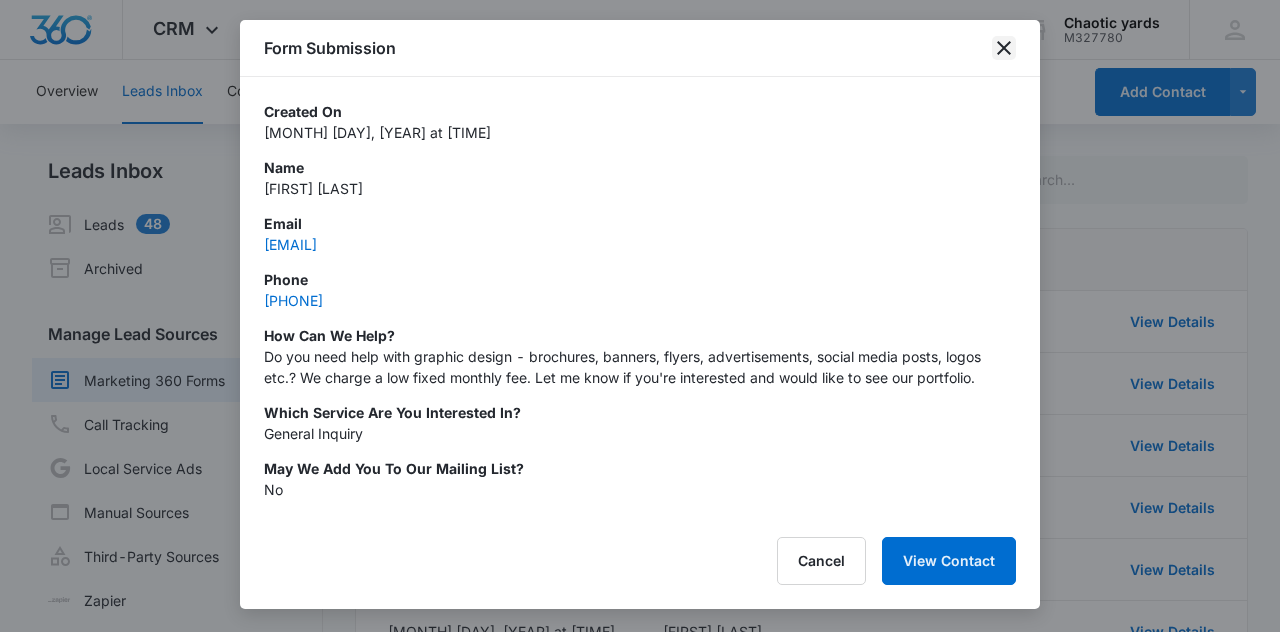 click 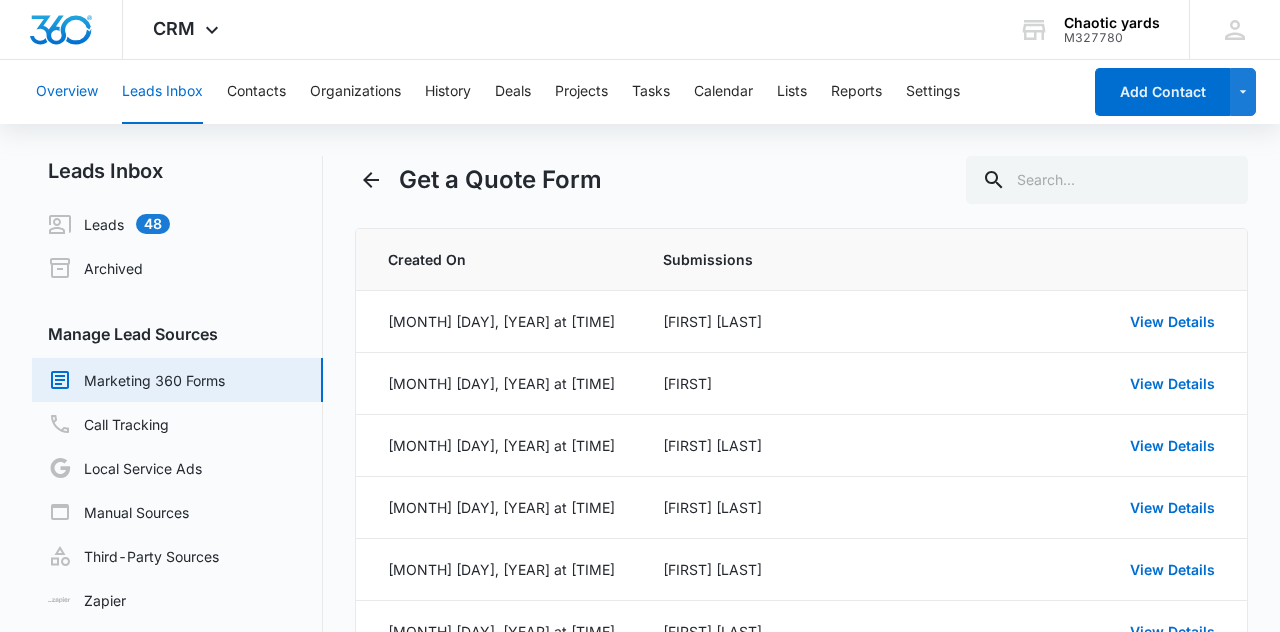 click on "Overview" at bounding box center [67, 92] 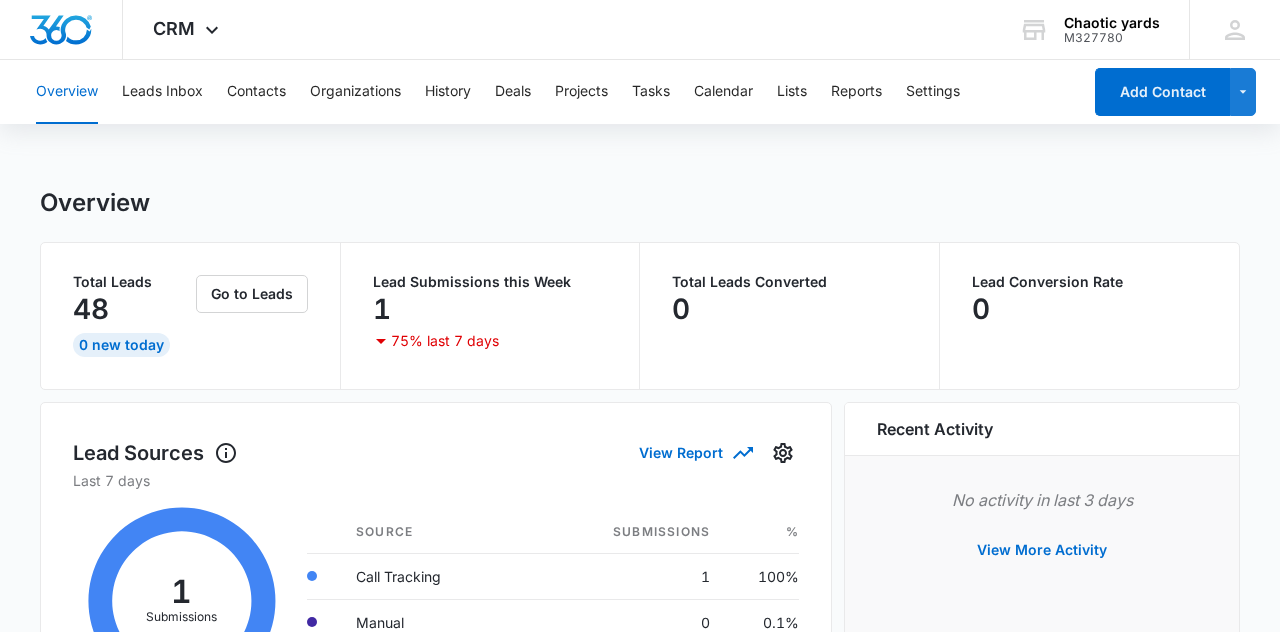 click on "CRM" at bounding box center (174, 28) 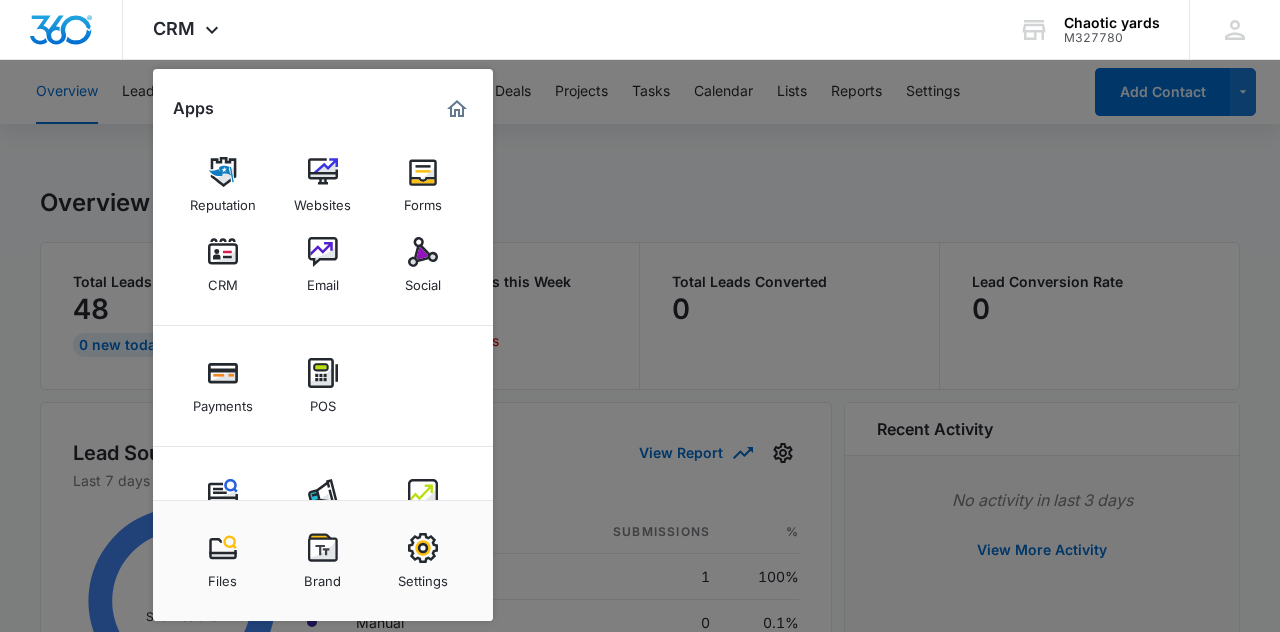 click on "Websites" at bounding box center [322, 200] 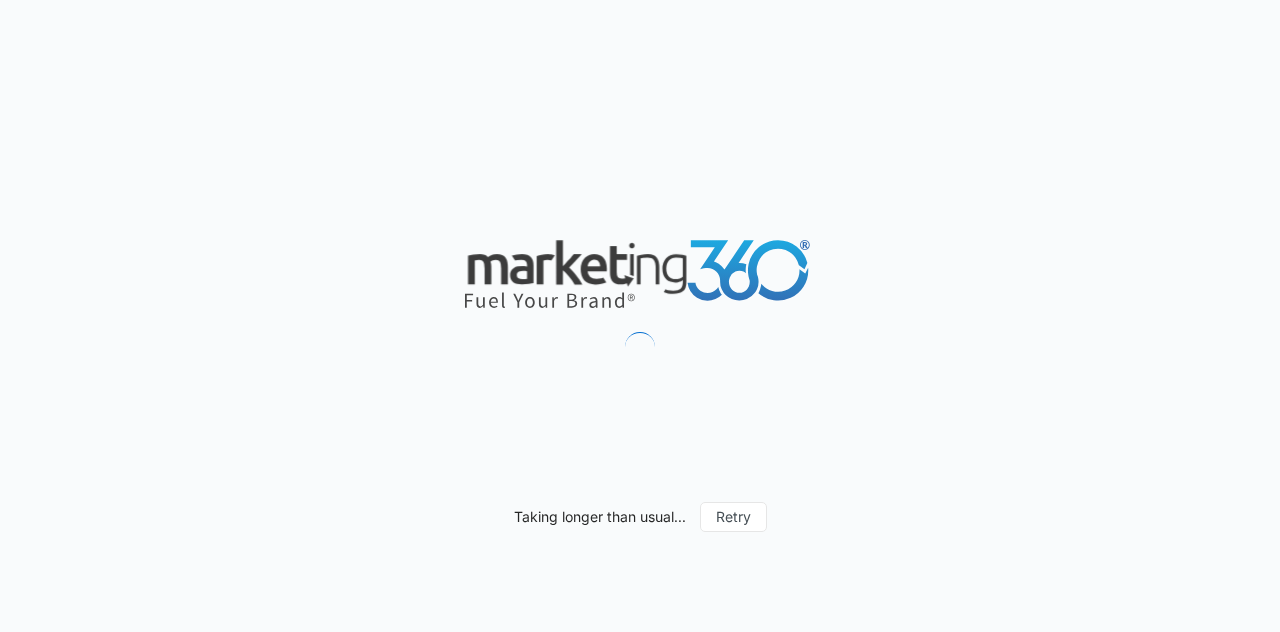 scroll, scrollTop: 0, scrollLeft: 0, axis: both 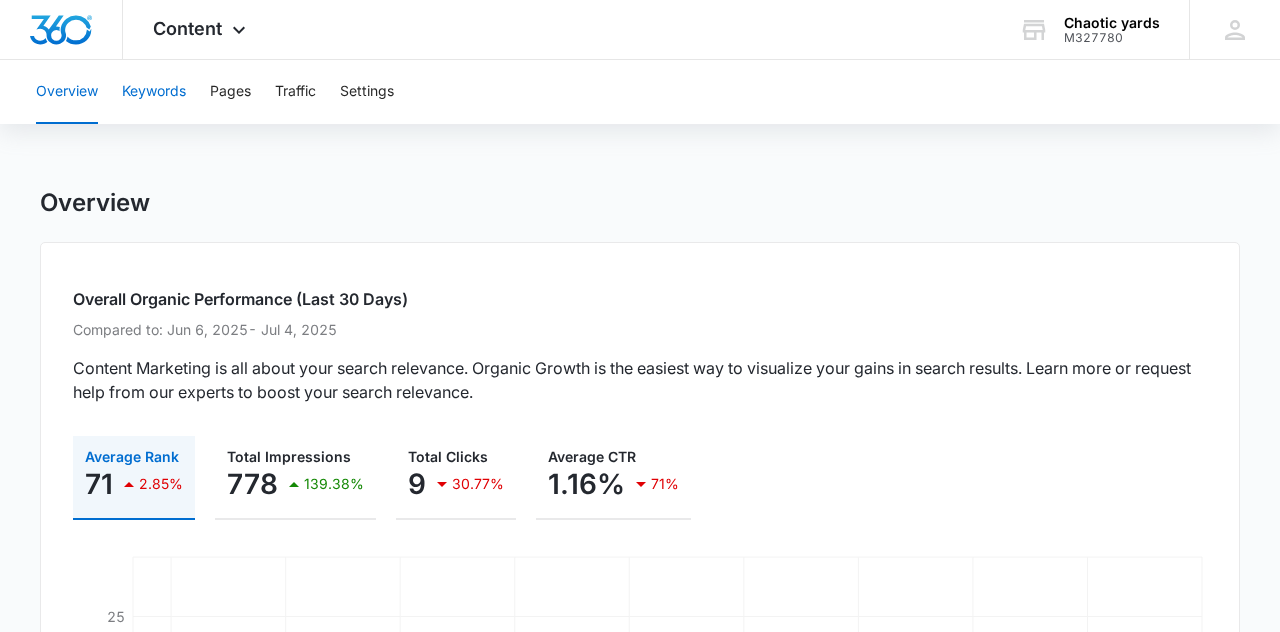click on "Keywords" at bounding box center (154, 92) 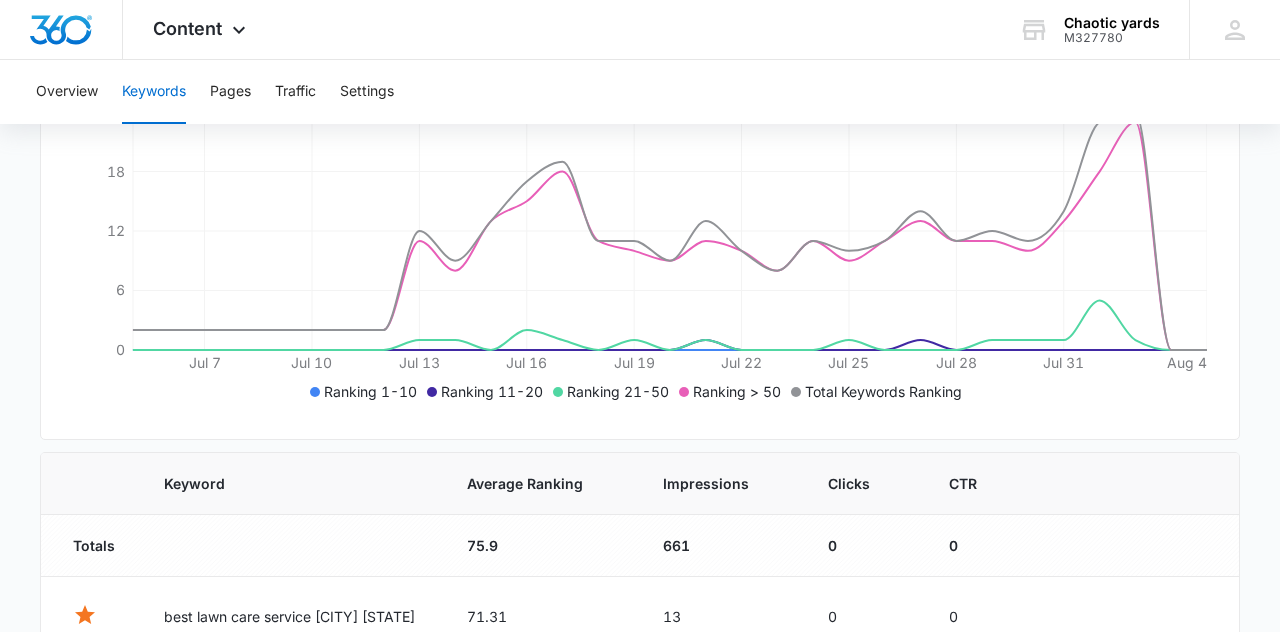 scroll, scrollTop: 370, scrollLeft: 0, axis: vertical 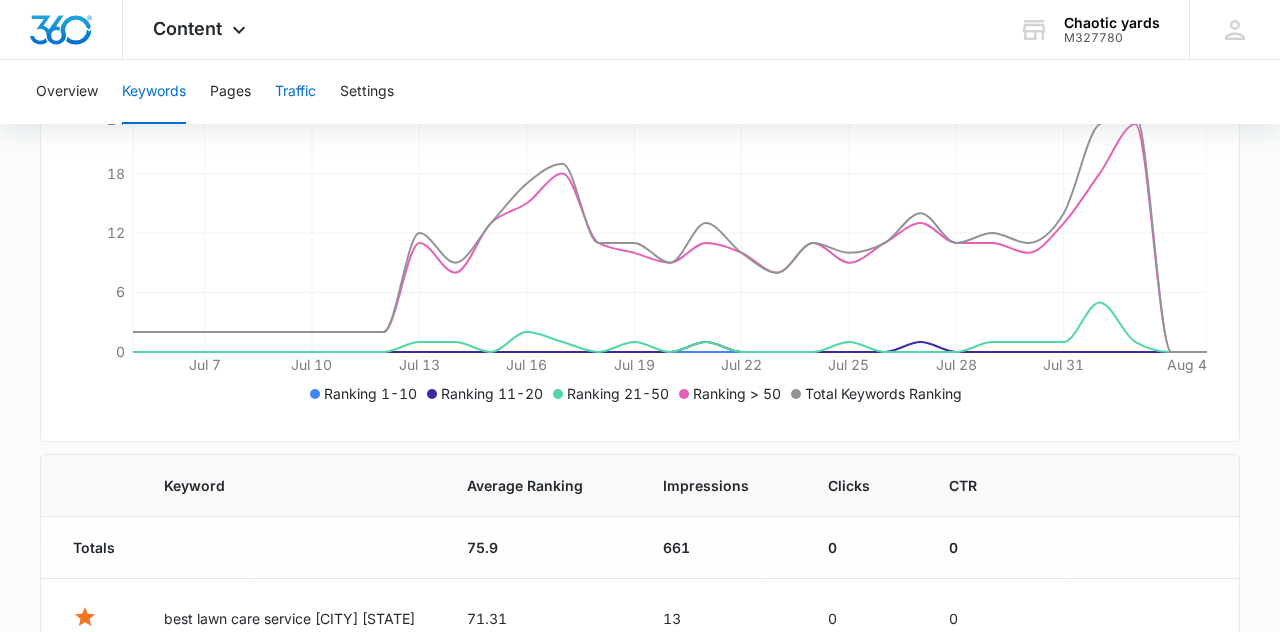 click on "Traffic" at bounding box center (295, 92) 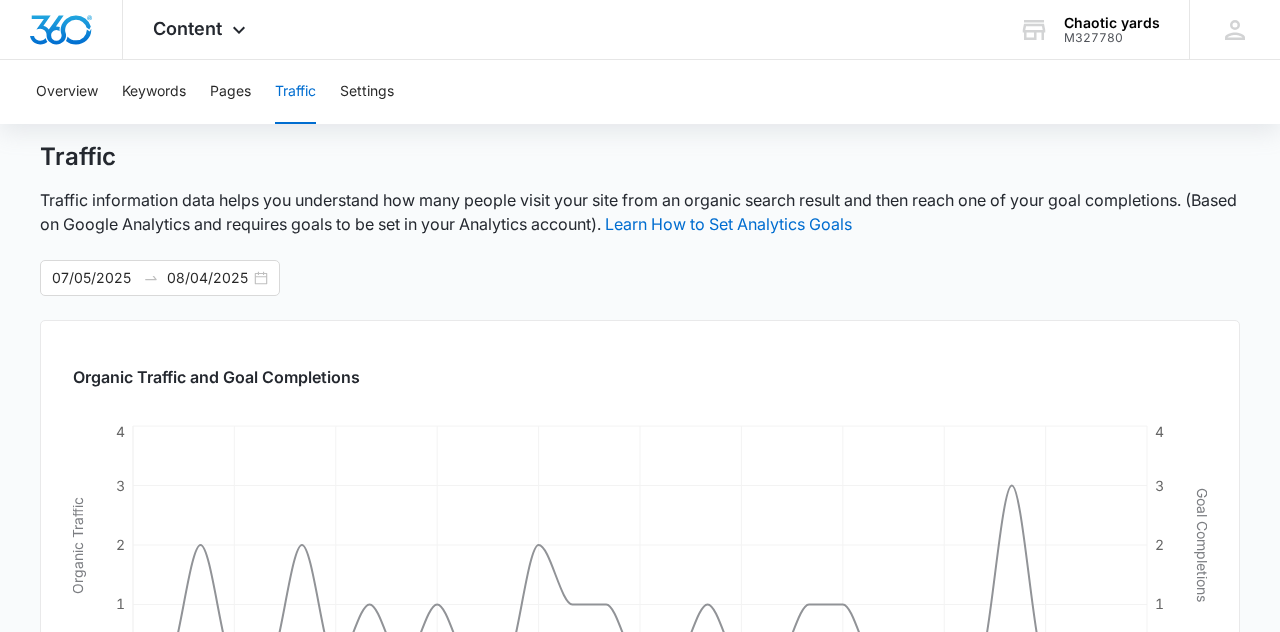 scroll, scrollTop: 0, scrollLeft: 0, axis: both 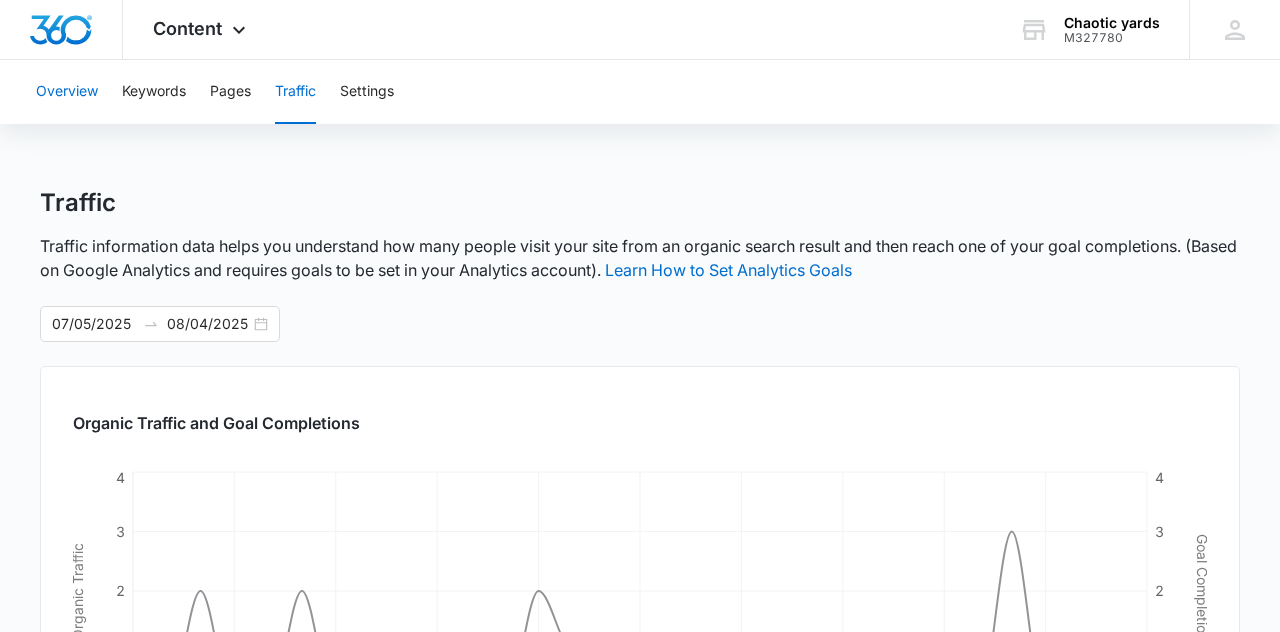 click on "Overview" at bounding box center (67, 92) 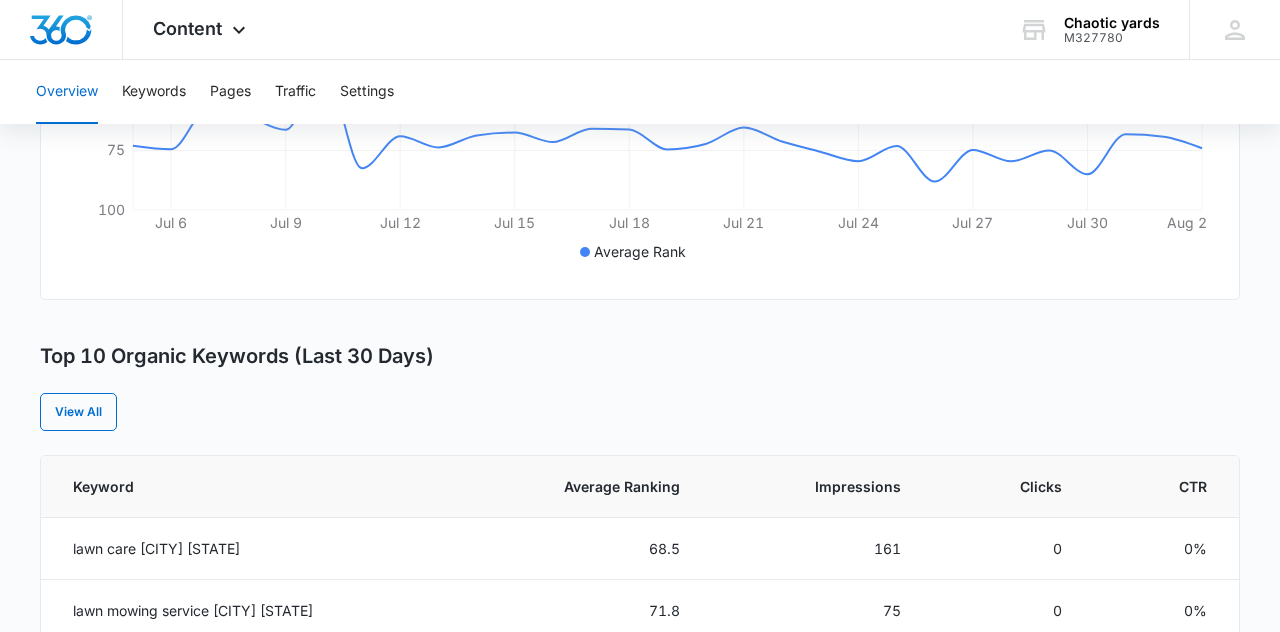 scroll, scrollTop: 584, scrollLeft: 0, axis: vertical 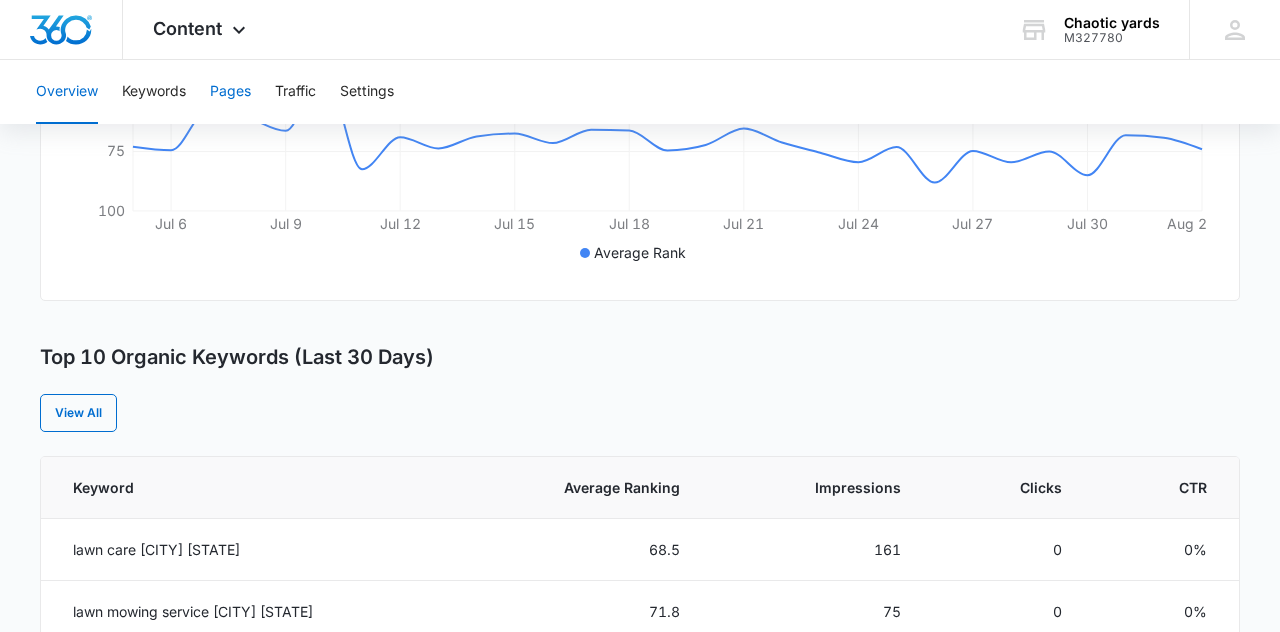 click on "Pages" at bounding box center (230, 92) 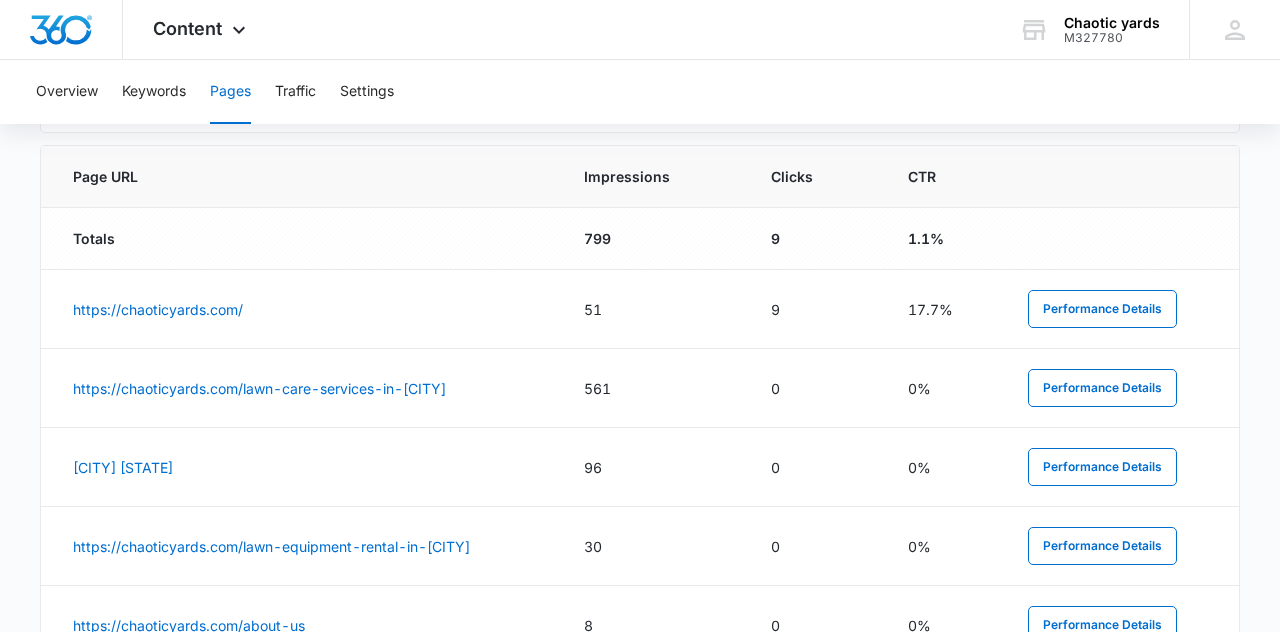 scroll, scrollTop: 821, scrollLeft: 0, axis: vertical 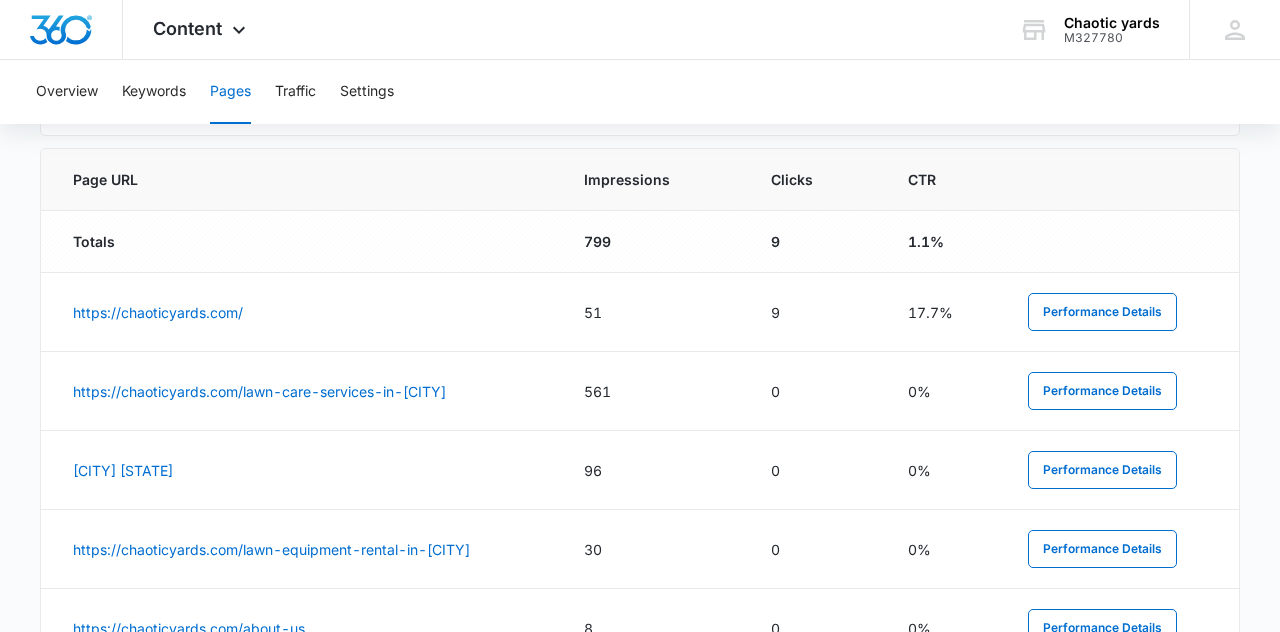 click on "Content" at bounding box center (187, 28) 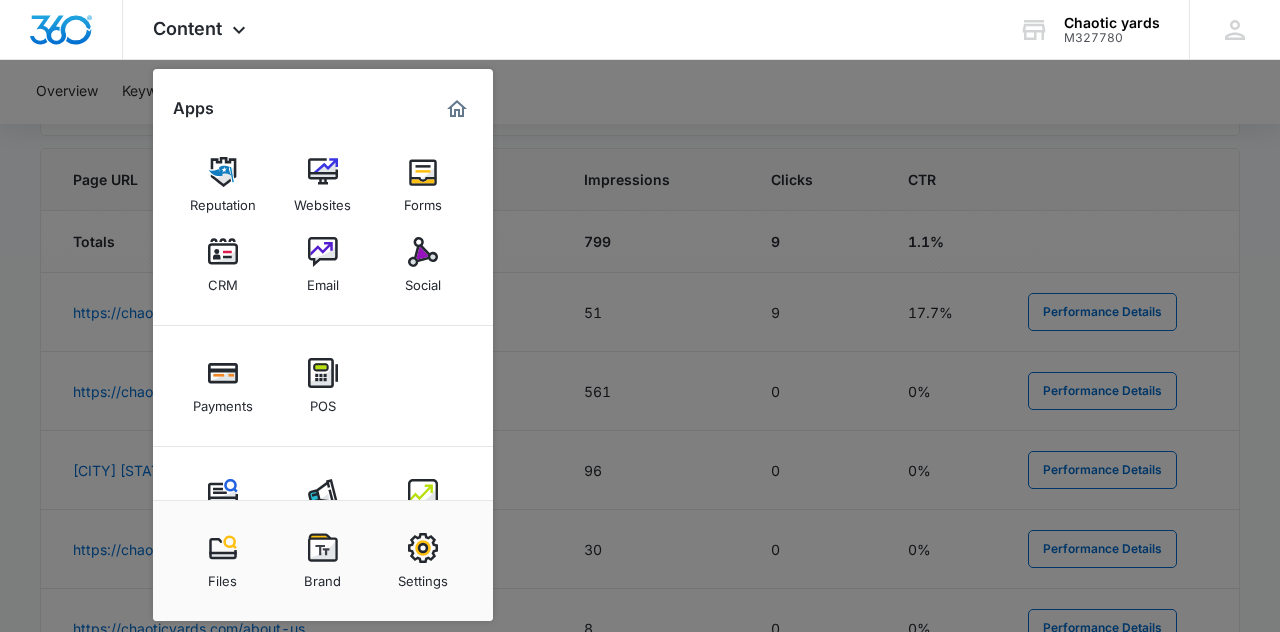 click on "Websites" at bounding box center [322, 200] 